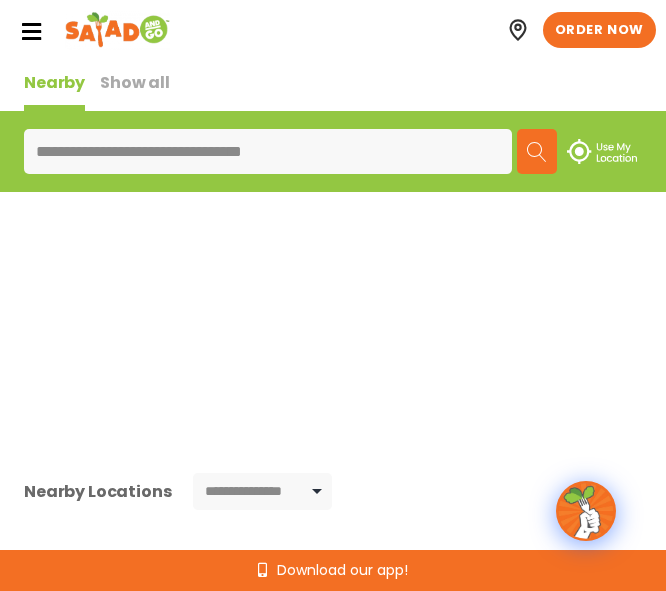 scroll, scrollTop: 0, scrollLeft: 0, axis: both 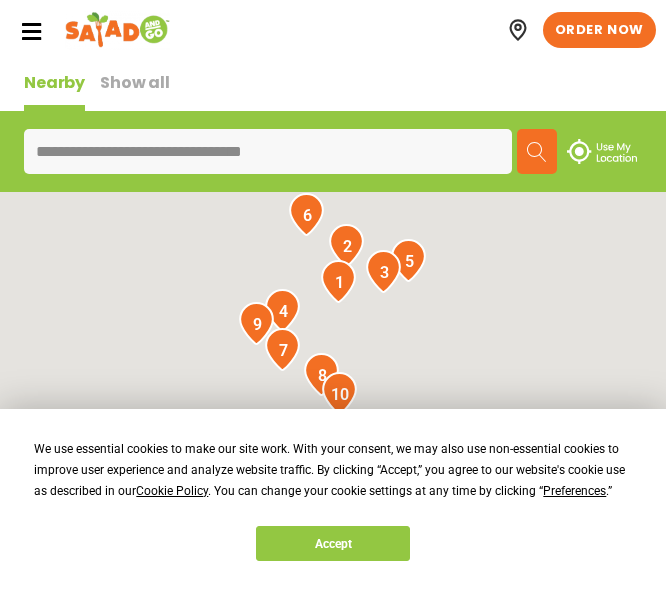 click at bounding box center (537, 152) 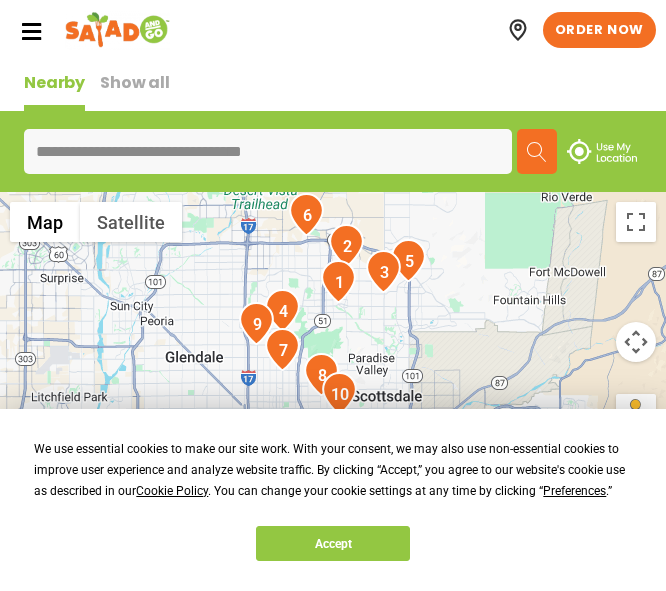 click on "Nearby" at bounding box center [54, 90] 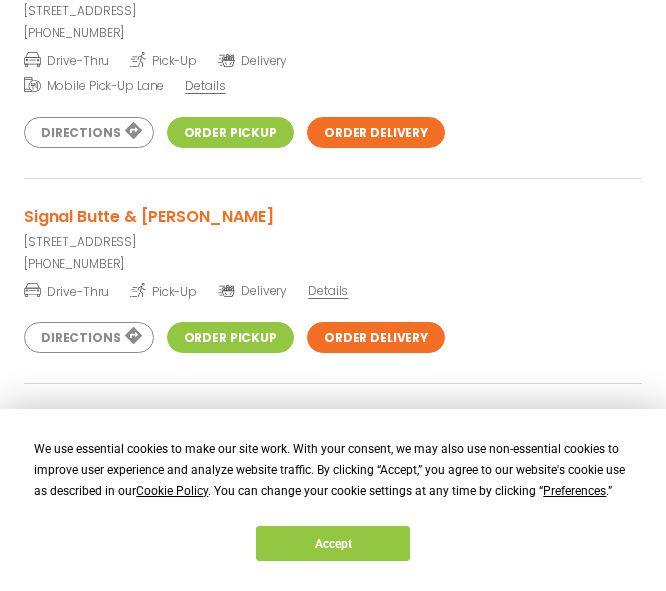 scroll, scrollTop: 4500, scrollLeft: 0, axis: vertical 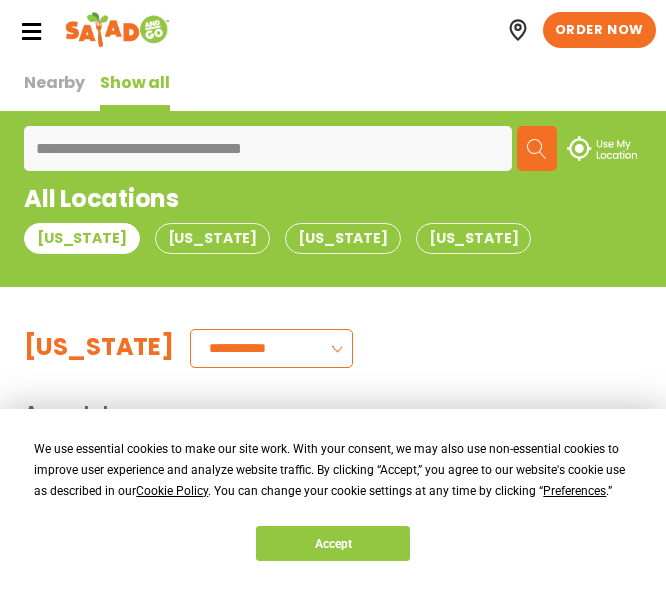 click at bounding box center [537, 149] 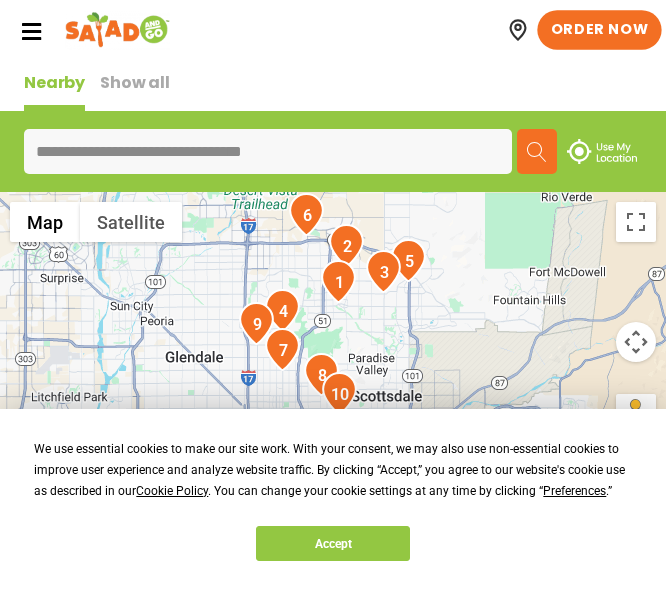 click on "ORDER NOW" at bounding box center [599, 30] 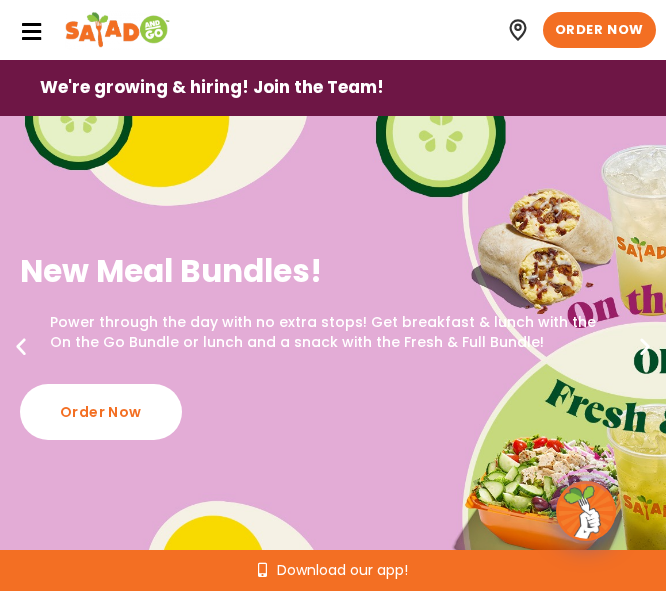 scroll, scrollTop: 0, scrollLeft: 0, axis: both 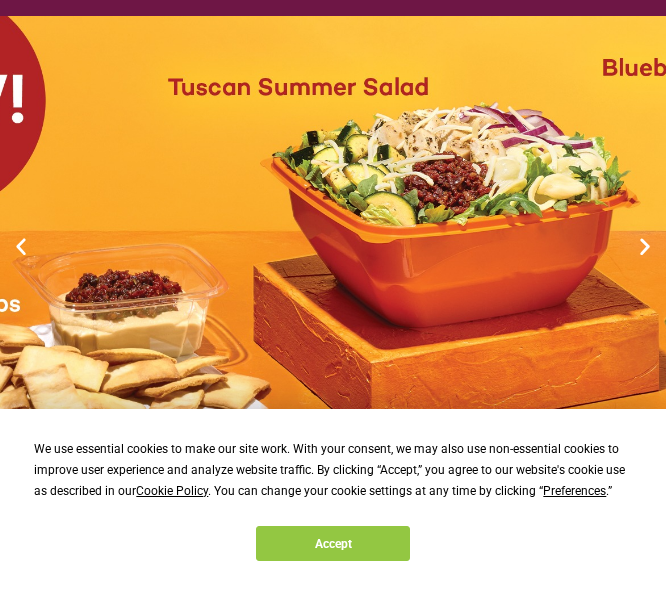 click at bounding box center (333, 246) 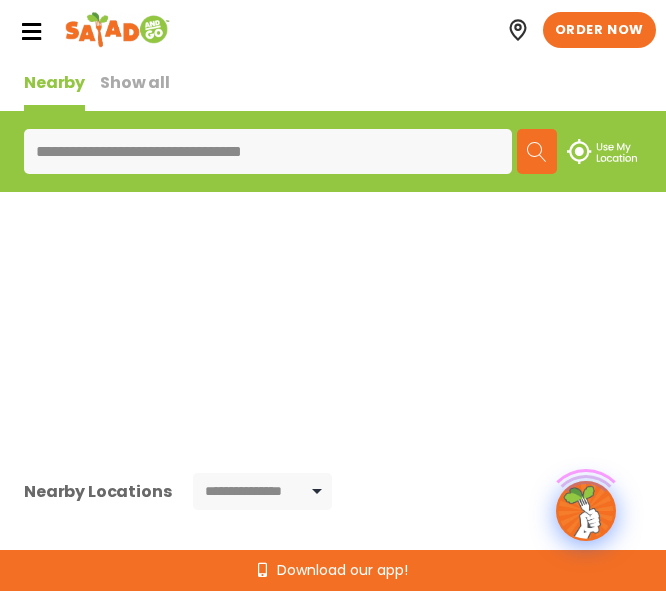 scroll, scrollTop: 0, scrollLeft: 0, axis: both 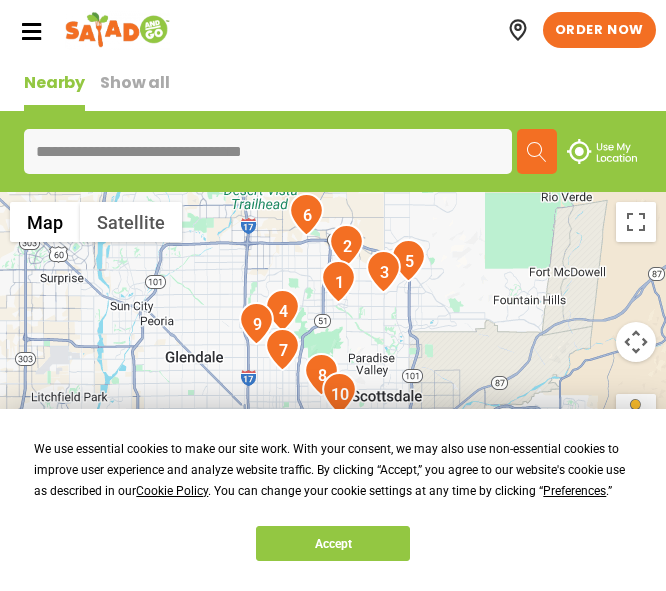 click at bounding box center (602, 151) 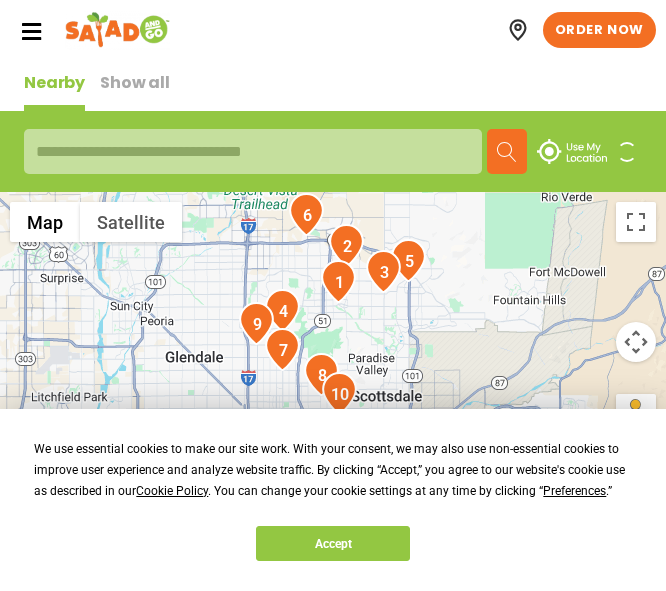 type 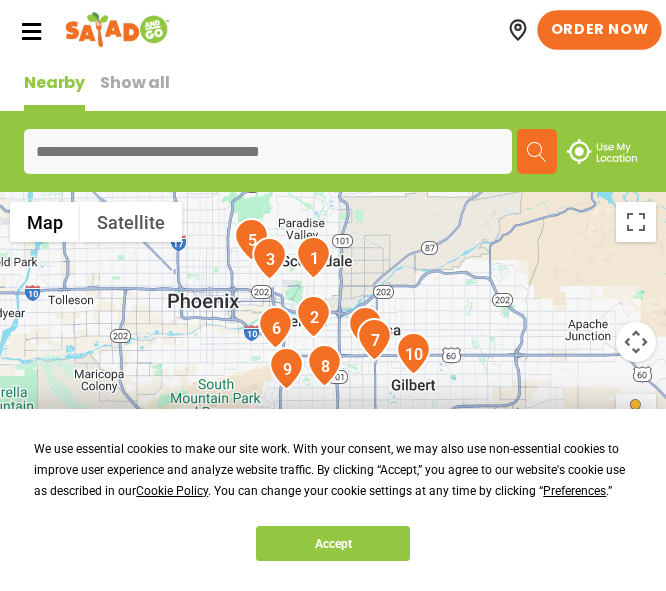 click on "ORDER NOW" at bounding box center [599, 30] 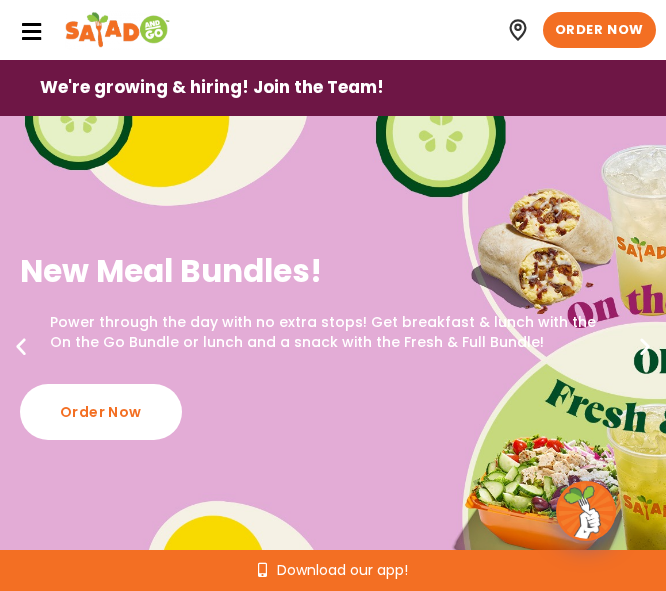 scroll, scrollTop: 0, scrollLeft: 0, axis: both 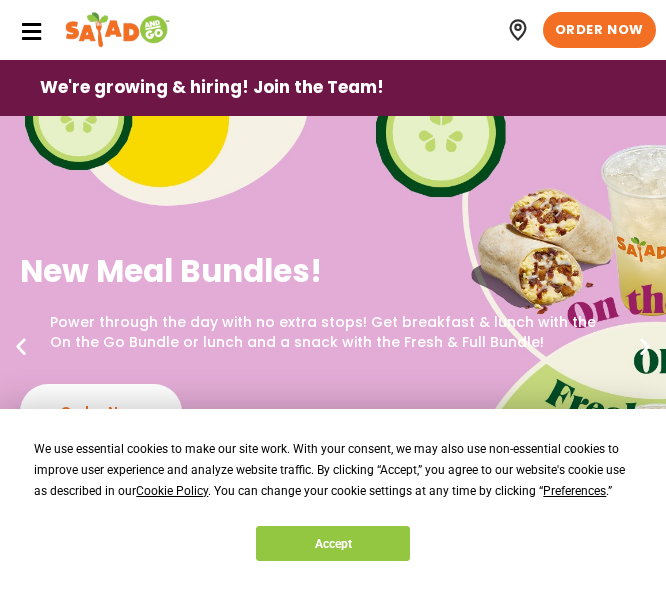 drag, startPoint x: 343, startPoint y: 522, endPoint x: 343, endPoint y: 533, distance: 11 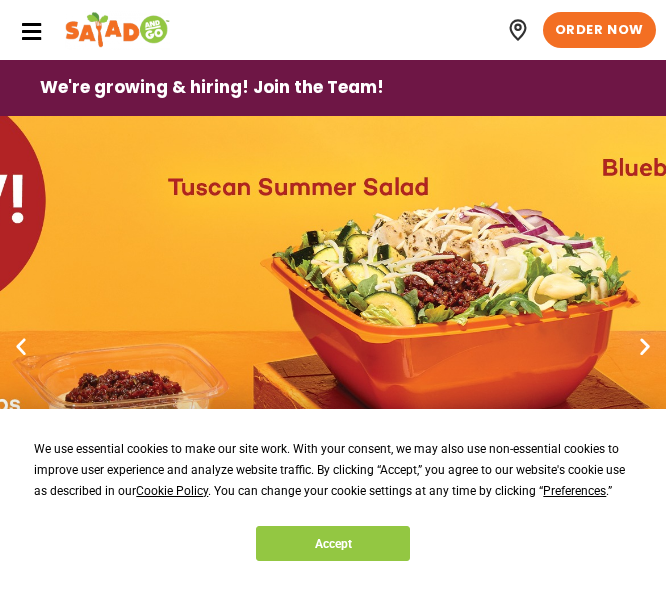 click at bounding box center (645, 346) 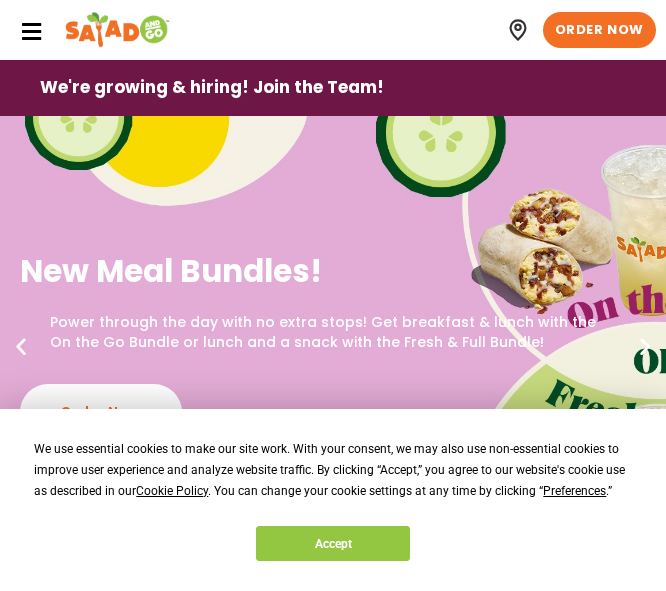 click at bounding box center [21, 346] 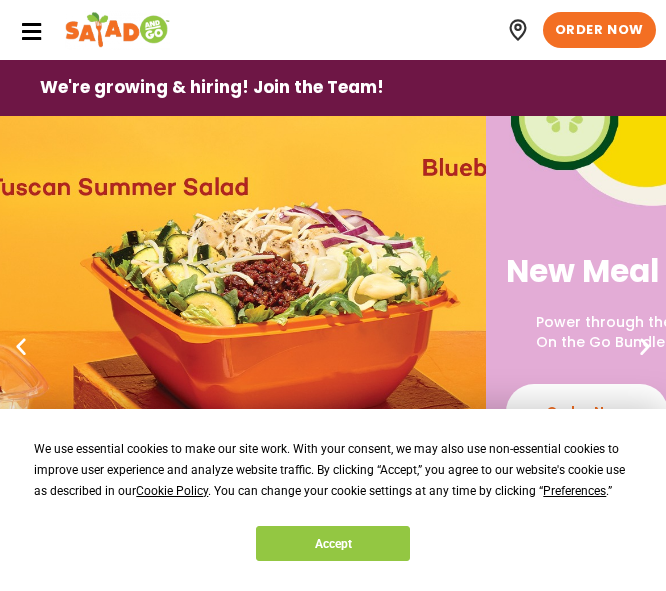 click on "New Meal Bundles! Power through the day with no extra stops! Get breakfast & lunch with the On the Go Bundle or lunch and a snack with the Fresh & Full Bundle! Order Now New Meal Bundles! Power through the day with no extra stops! Get breakfast & lunch with the On the Go Bundle or lunch and a snack with the Fresh & Full Bundle! Order Now New Meal Bundles! Power through the day with no extra stops! Get breakfast & lunch with the On the Go Bundle or lunch and a snack with the Fresh & Full Bundle! Order Now" at bounding box center [-1845, 346] 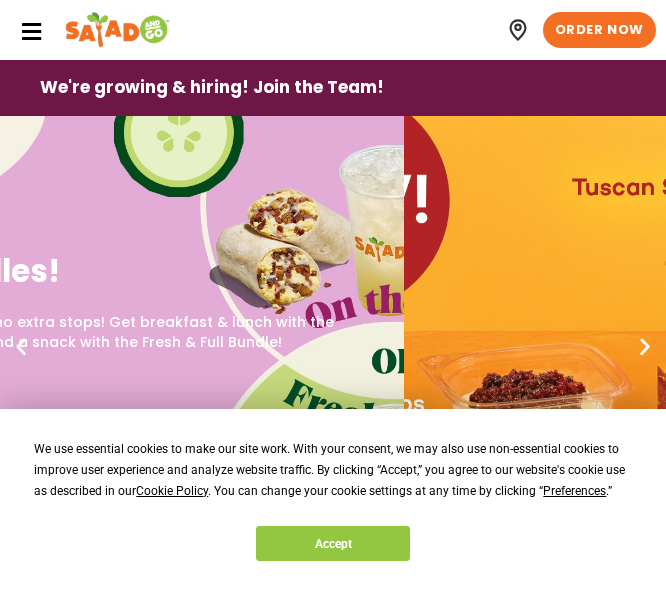 click on "We use essential cookies to make our site work. With your consent, we may also use non-essential cookies to improve user experience and analyze website traffic. By clicking “Accept,” you agree to our website's cookie use as described in our  Cookie Policy . You can change your cookie settings at any time by clicking “ Preferences .” Accept              Menu Locations About Us Careers GIFT CARDS Contact Us FAQs     Menu Menu Locations About Us Careers GIFT CARDS Contact Us FAQs       ORDER NOW           Menu Locations About Us Careers GIFT CARDS Contact Us FAQs     Menu Menu Locations About Us Careers GIFT CARDS Contact Us FAQs       ORDER NOW                             ORDER NOW           We're growing & hiring! Join the Team!     New Meal Bundles! Power through the day with no extra stops! Get breakfast & lunch with the On the Go Bundle or lunch and a snack with the Fresh & Full Bundle! Order Now New Meal Bundles! Order Now New Meal Bundles! Order Now     Previous slide     Next slide       Menu" at bounding box center [333, 1937] 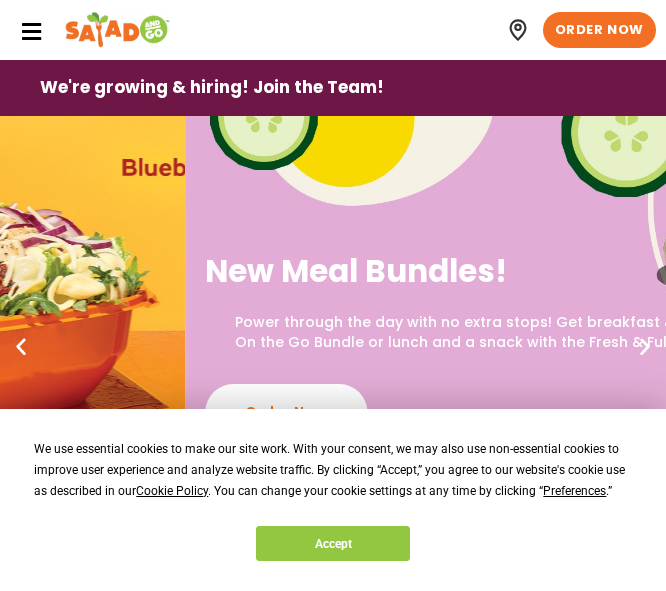 click on "New Meal Bundles!" at bounding box center [518, 271] 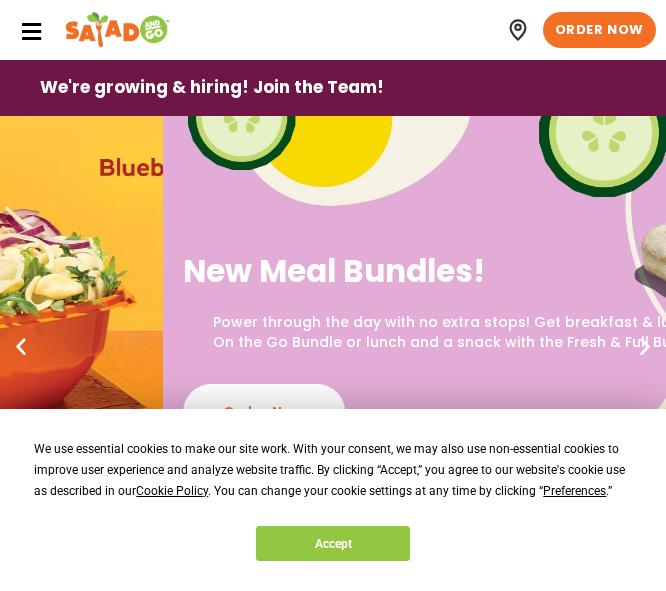 click on "New Meal Bundles! Power through the day with no extra stops! Get breakfast & lunch with the On the Go Bundle or lunch and a snack with the Fresh & Full Bundle! Order Now" at bounding box center [496, 345] 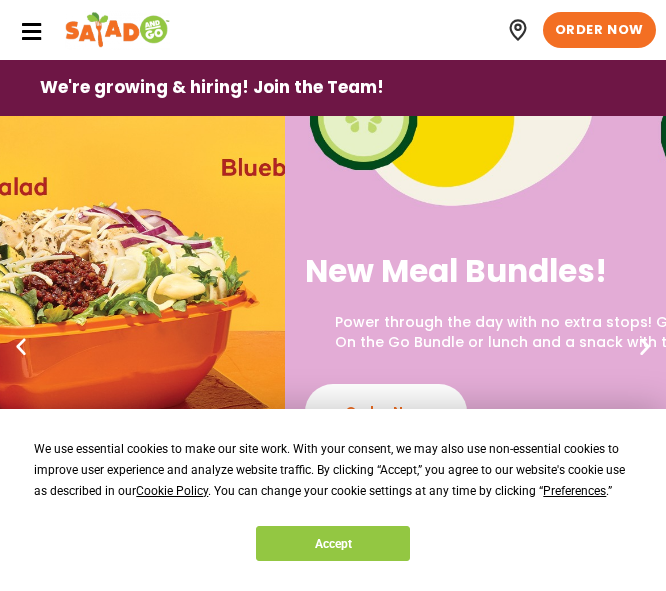 click on "New Meal Bundles! Power through the day with no extra stops! Get breakfast & lunch with the On the Go Bundle or lunch and a snack with the Fresh & Full Bundle! Order Now" at bounding box center [618, 345] 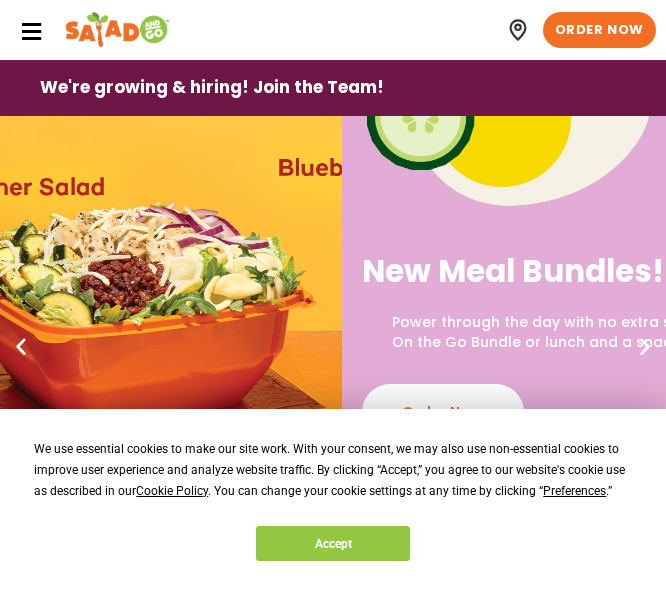 click on "We use essential cookies to make our site work. With your consent, we may also use non-essential cookies to improve user experience and analyze website traffic. By clicking “Accept,” you agree to our website's cookie use as described in our  Cookie Policy . You can change your cookie settings at any time by clicking “ Preferences .” Accept              Menu Locations About Us Careers GIFT CARDS Contact Us FAQs     Menu Menu Locations About Us Careers GIFT CARDS Contact Us FAQs       ORDER NOW           Menu Locations About Us Careers GIFT CARDS Contact Us FAQs     Menu Menu Locations About Us Careers GIFT CARDS Contact Us FAQs       ORDER NOW                             ORDER NOW           We're growing & hiring! Join the Team!     New Meal Bundles! Power through the day with no extra stops! Get breakfast & lunch with the On the Go Bundle or lunch and a snack with the Fresh & Full Bundle! Order Now New Meal Bundles! Order Now New Meal Bundles! Order Now     Previous slide     Next slide       Menu" at bounding box center (333, 1937) 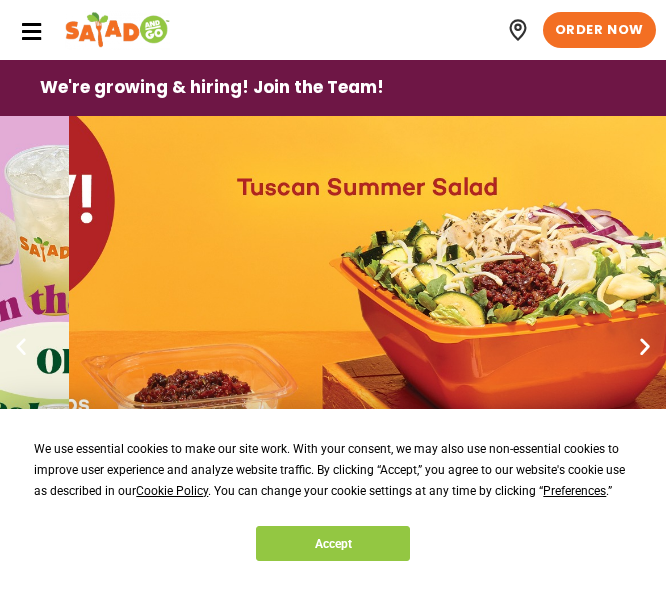 click on "New Meal Bundles! Power through the day with no extra stops! Get breakfast & lunch with the On the Go Bundle or lunch and a snack with the Fresh & Full Bundle! Order Now New Meal Bundles! Power through the day with no extra stops! Get breakfast & lunch with the On the Go Bundle or lunch and a snack with the Fresh & Full Bundle! Order Now New Meal Bundles! Power through the day with no extra stops! Get breakfast & lunch with the On the Go Bundle or lunch and a snack with the Fresh & Full Bundle! Order Now" at bounding box center (-1596, 346) 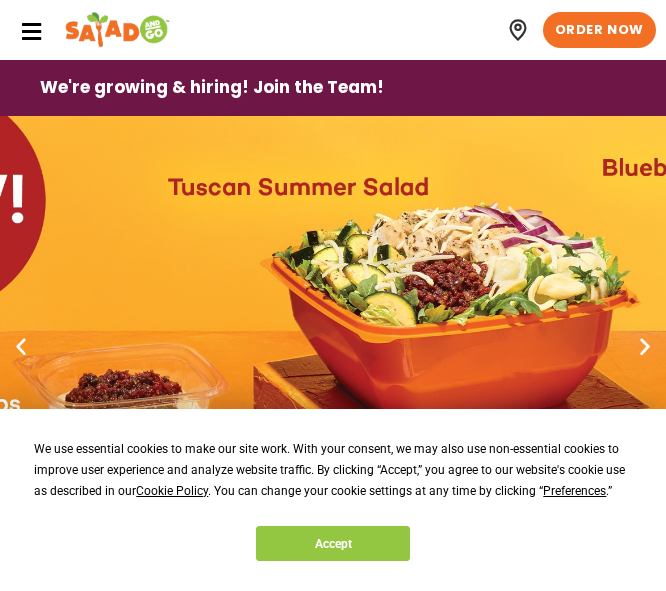 click at bounding box center [333, 346] 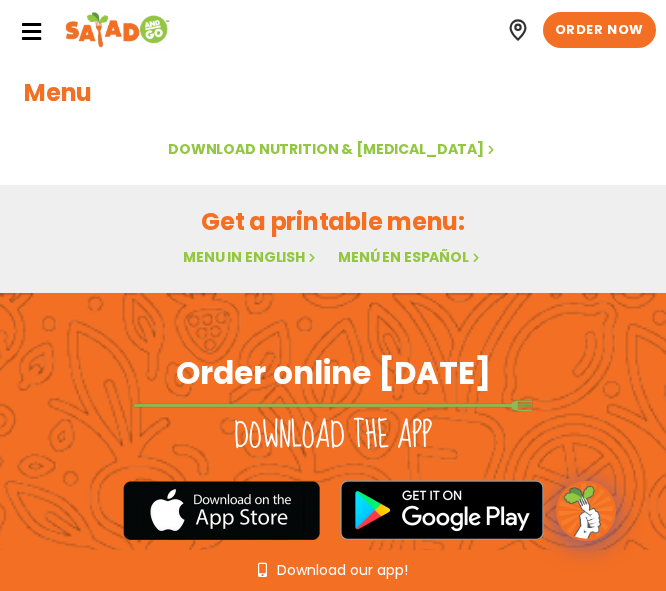scroll, scrollTop: 0, scrollLeft: 0, axis: both 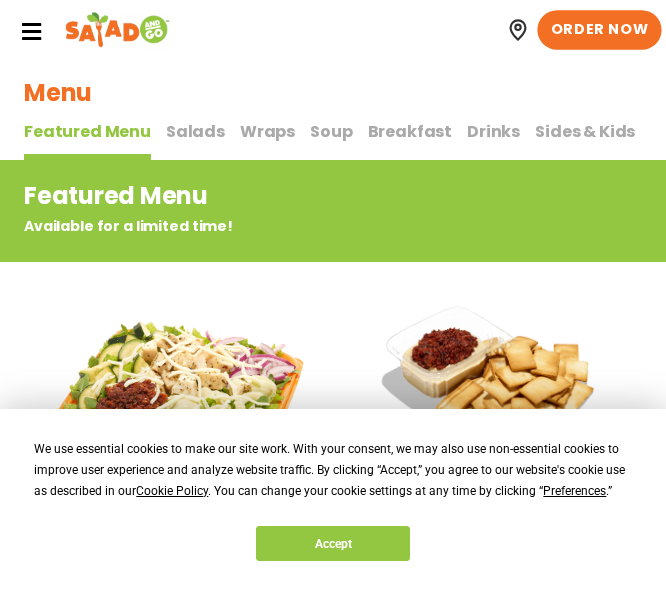 click on "ORDER NOW" at bounding box center [599, 30] 